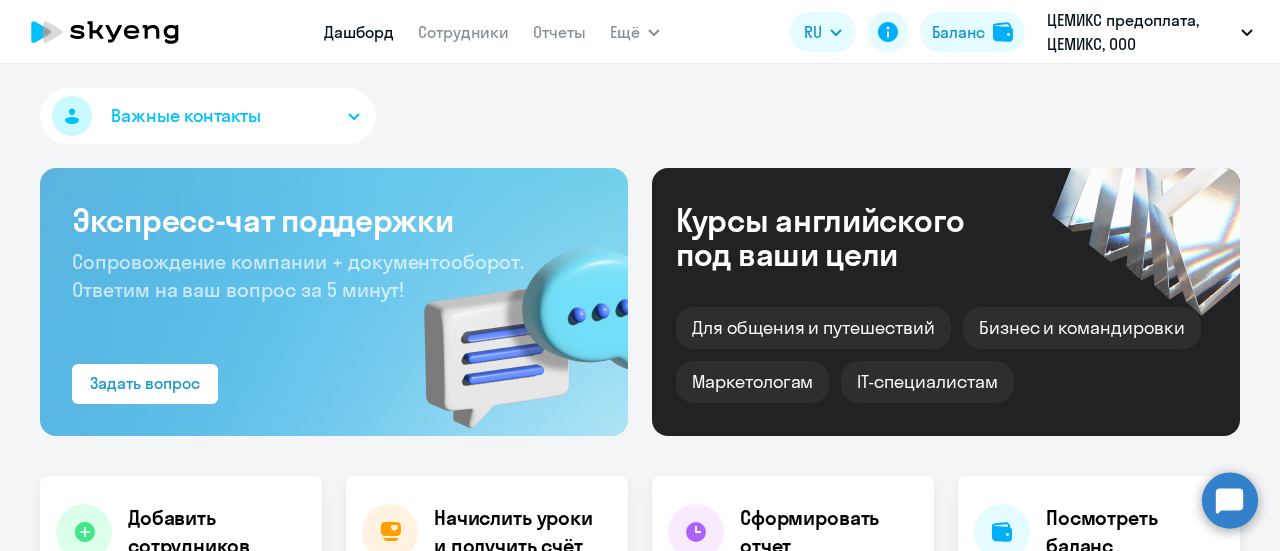scroll, scrollTop: 0, scrollLeft: 0, axis: both 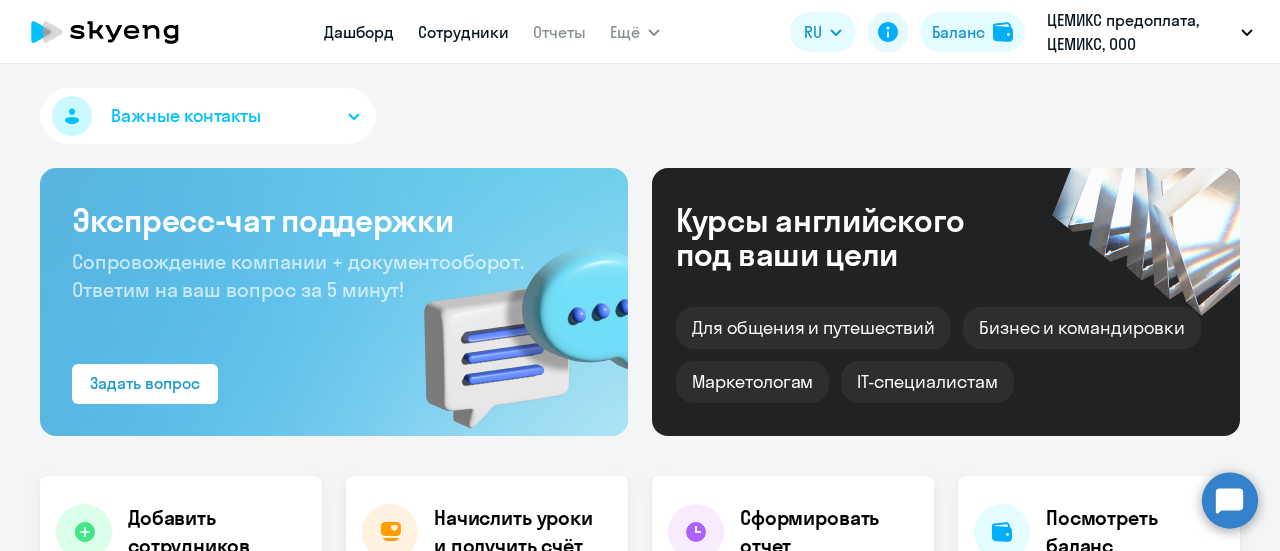 click on "Сотрудники" at bounding box center (463, 32) 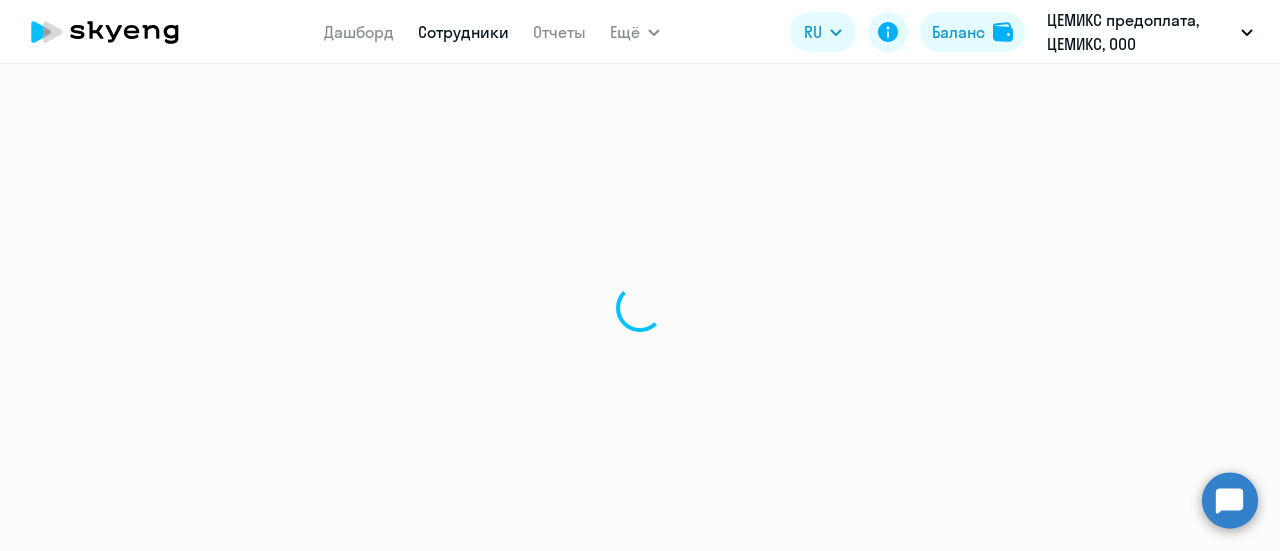 select on "30" 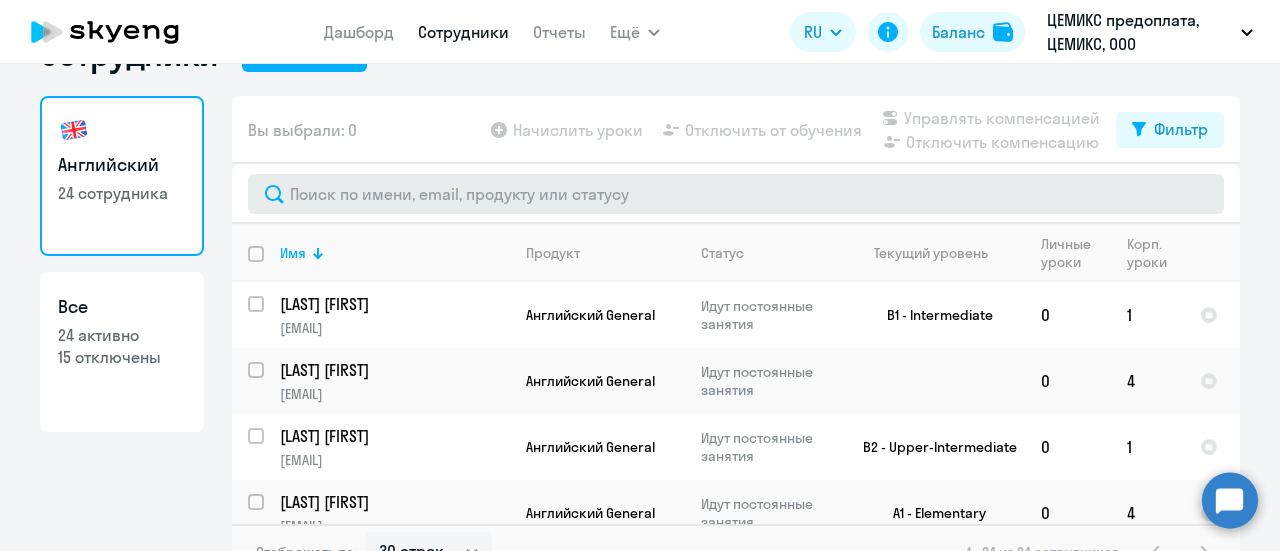 scroll, scrollTop: 88, scrollLeft: 0, axis: vertical 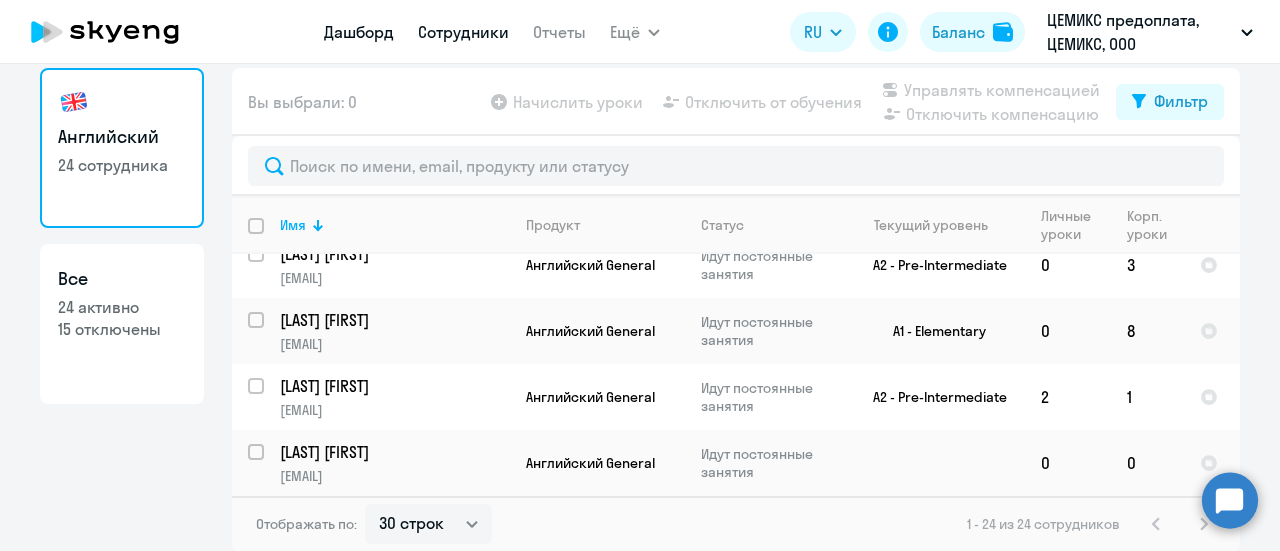 click on "Дашборд" at bounding box center [359, 32] 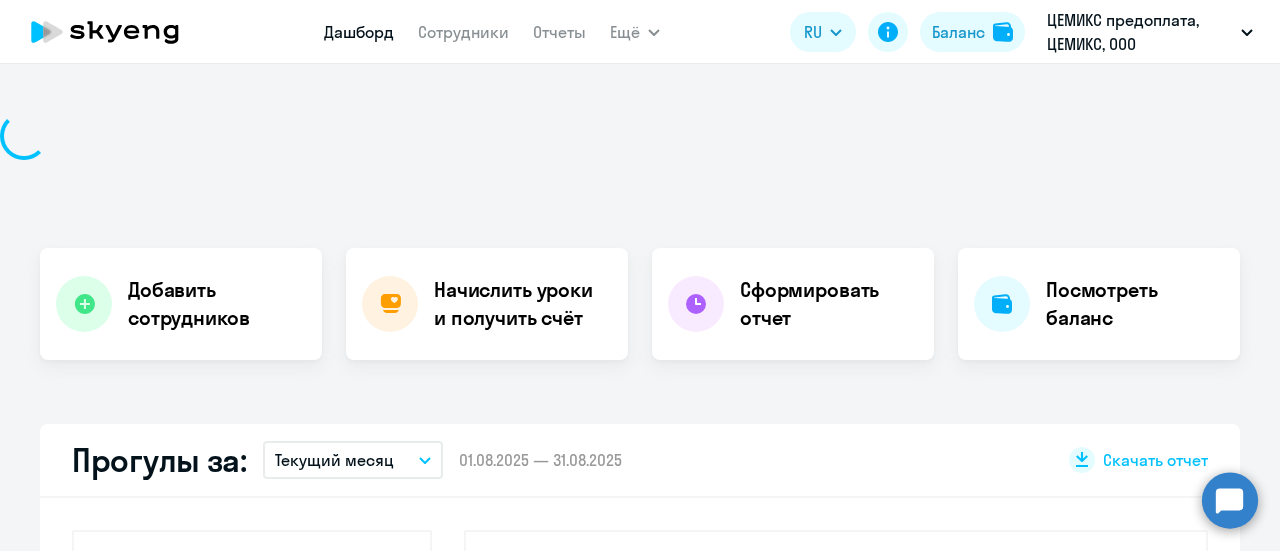 scroll, scrollTop: 228, scrollLeft: 0, axis: vertical 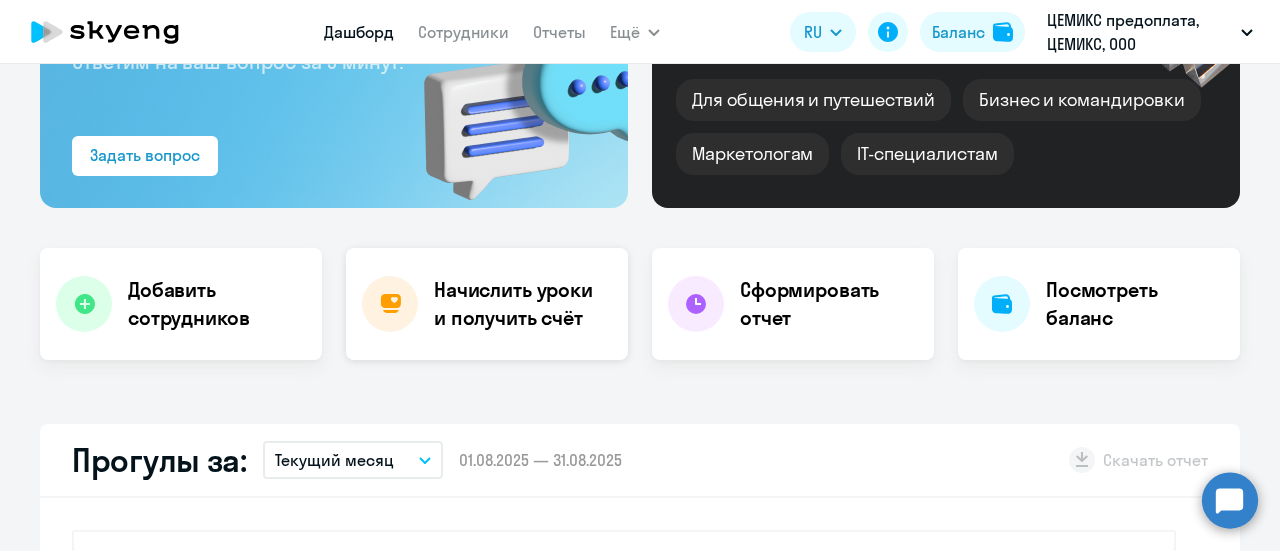 click on "Начислить уроки и получить счёт" 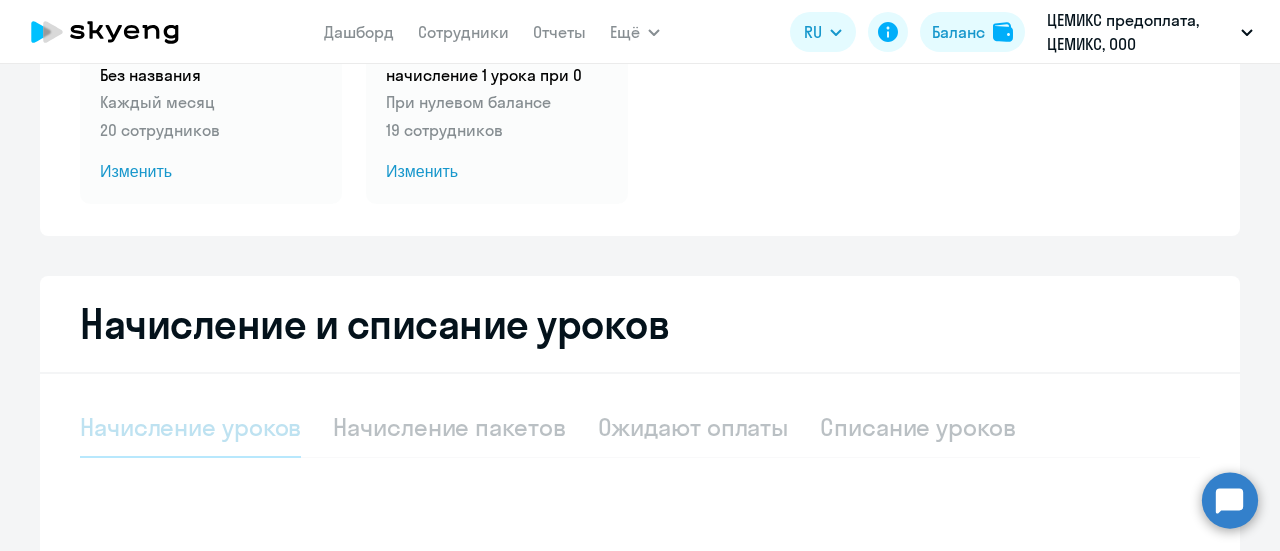 select on "10" 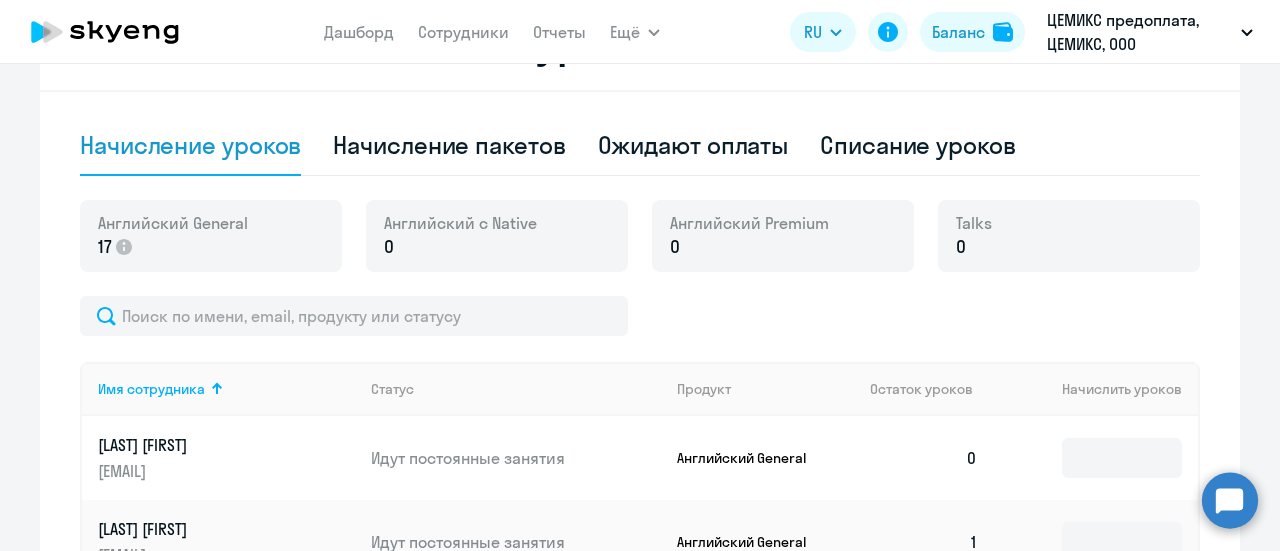 scroll, scrollTop: 528, scrollLeft: 0, axis: vertical 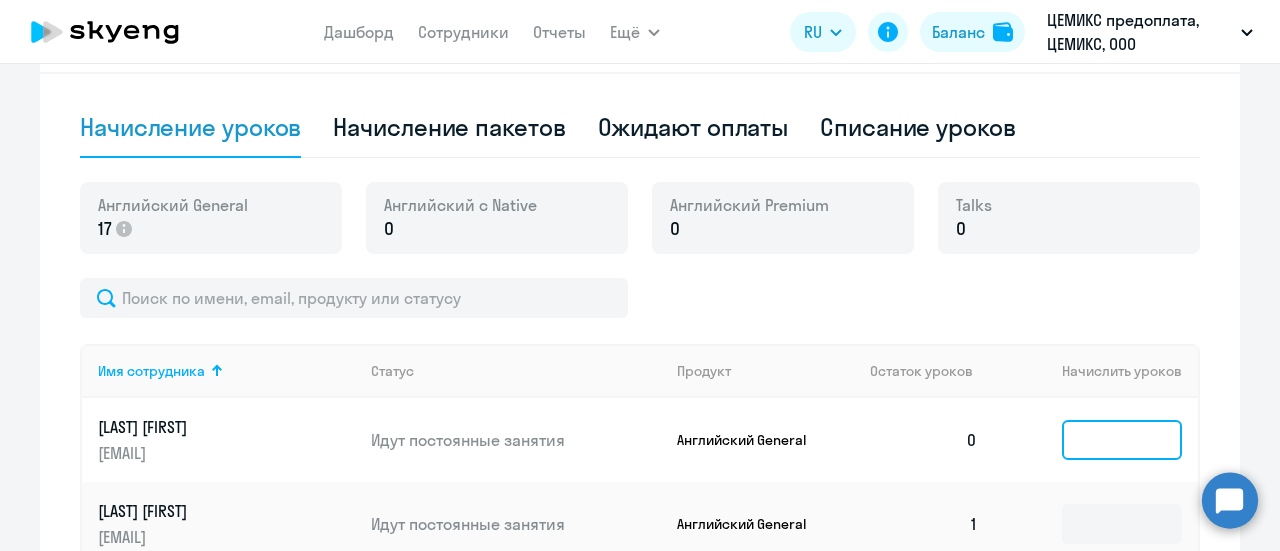 click 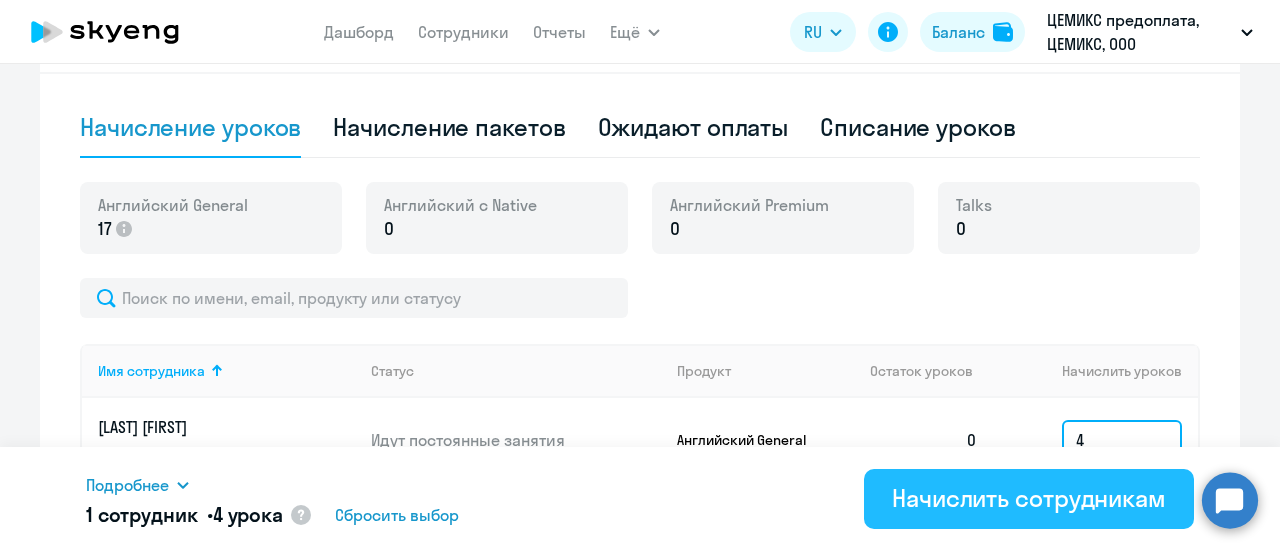 type on "4" 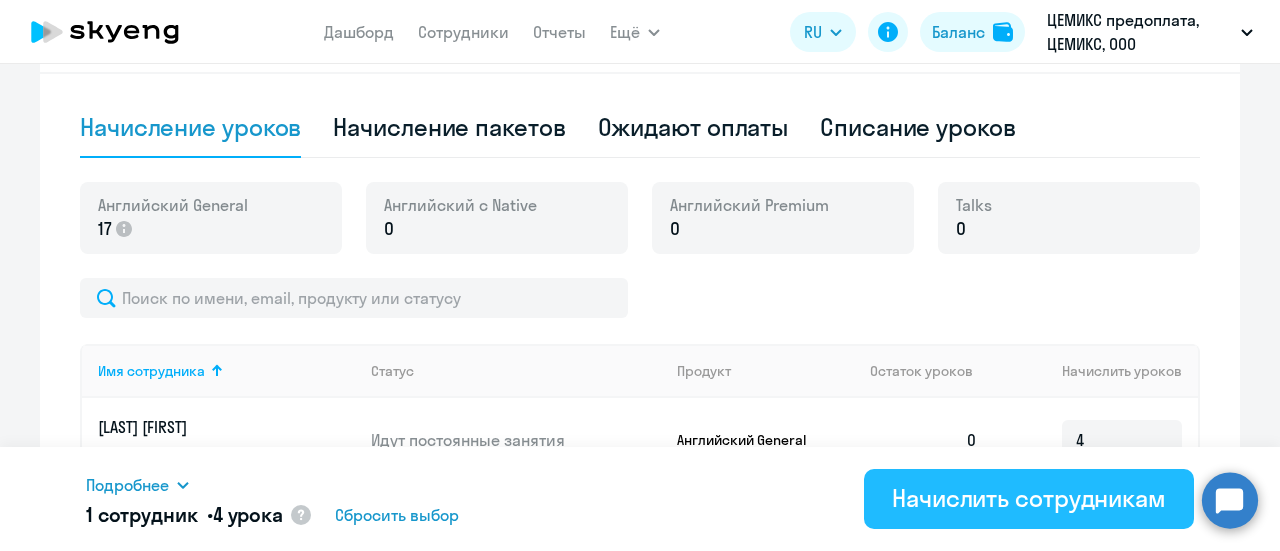 click on "Начислить сотрудникам" at bounding box center [1029, 498] 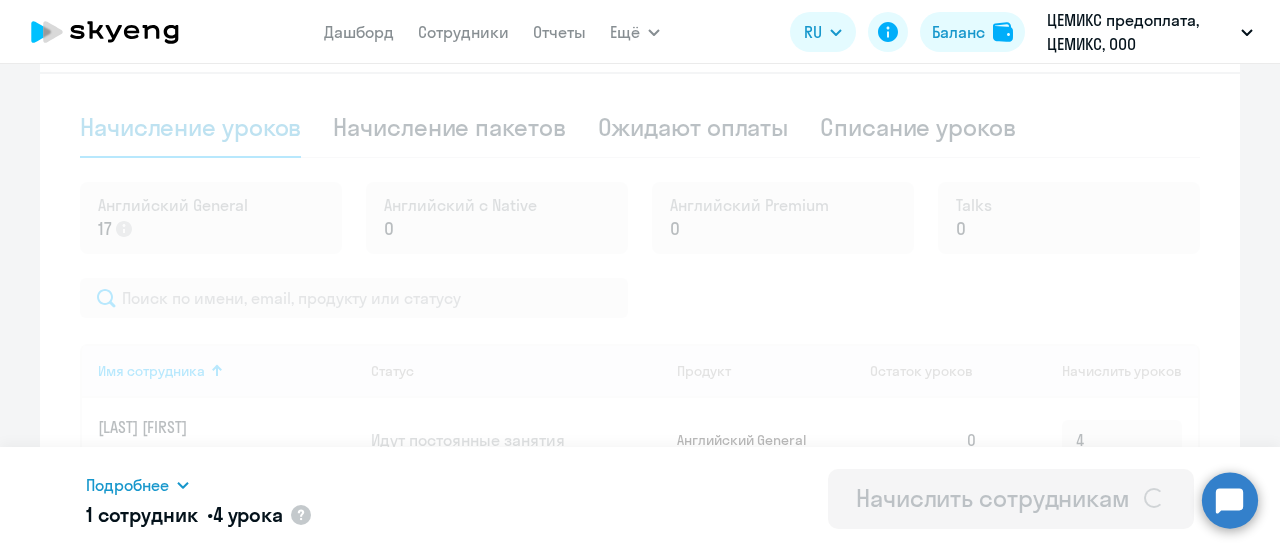 type 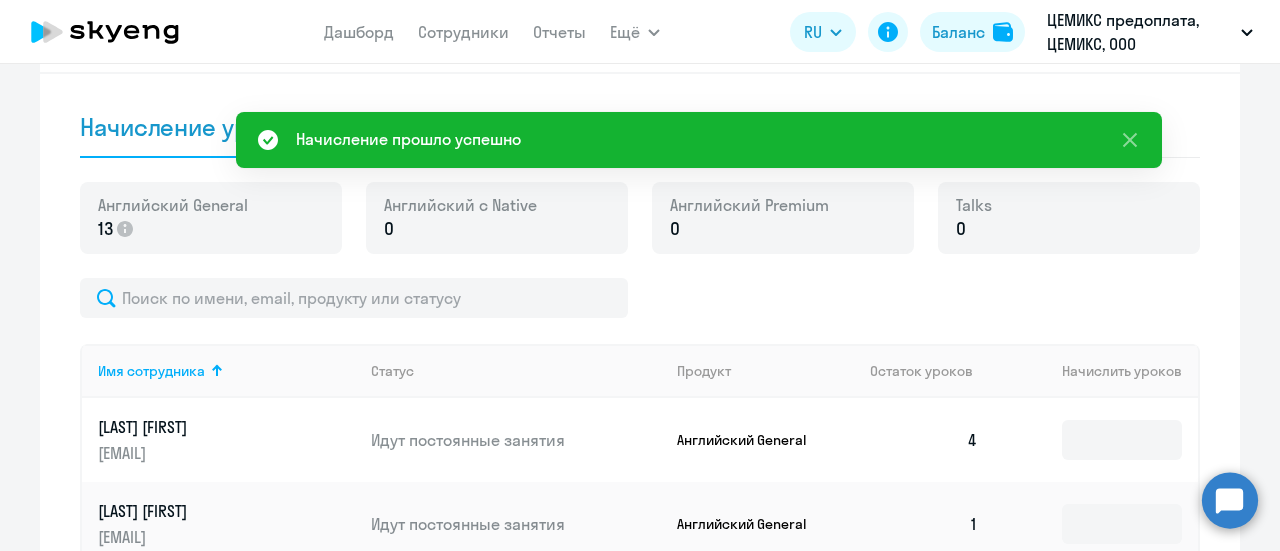 click on "[LAST] [FIRST]" 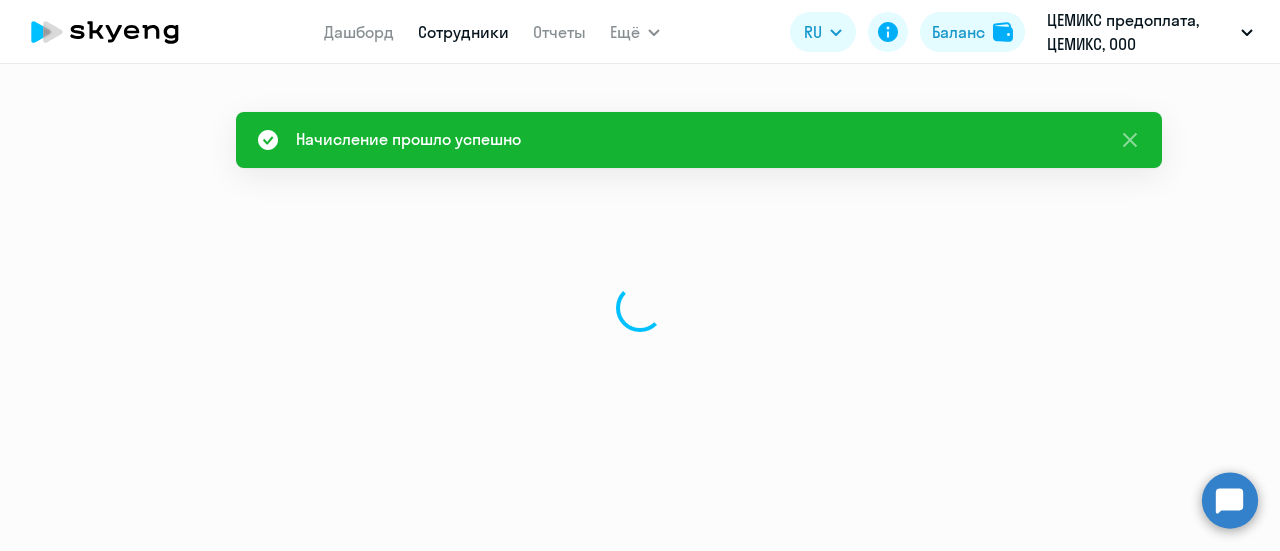 scroll, scrollTop: 0, scrollLeft: 0, axis: both 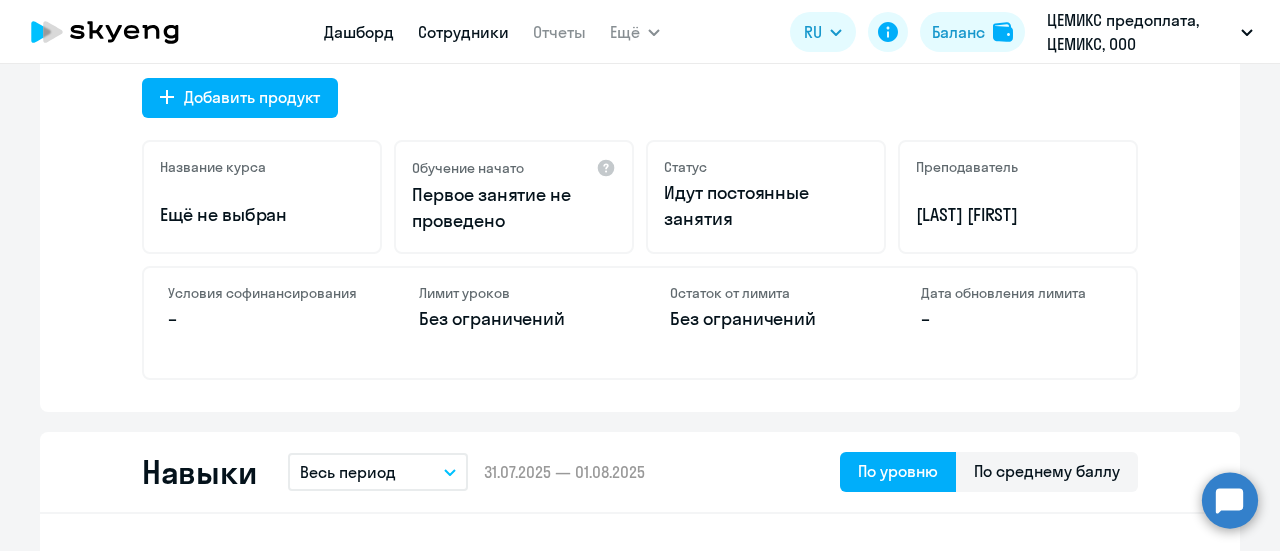 click on "Дашборд" at bounding box center (359, 32) 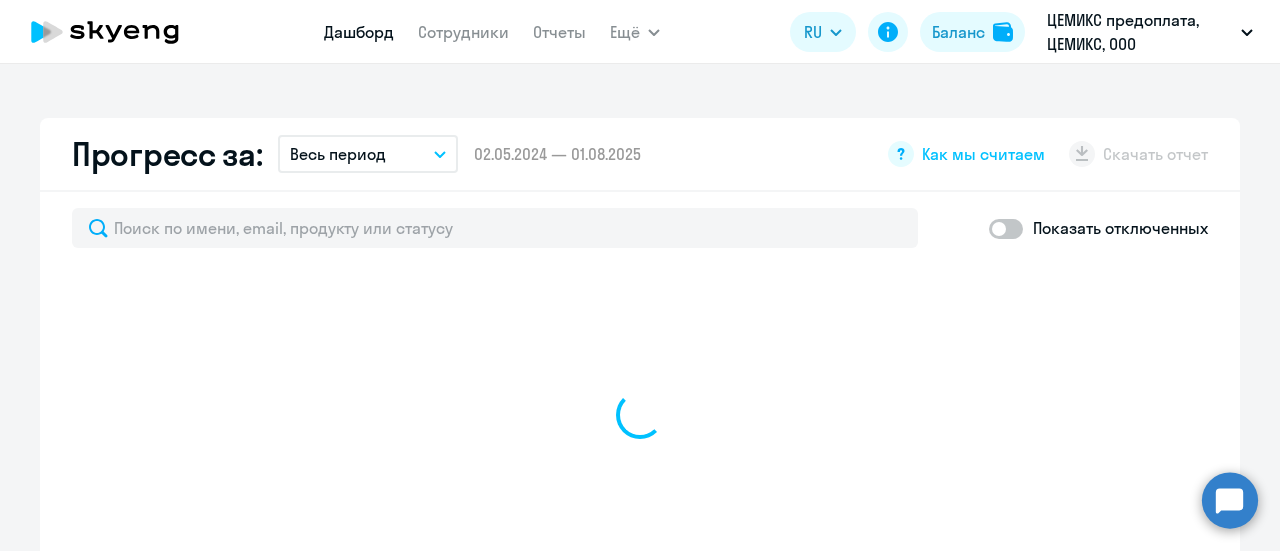 scroll, scrollTop: 1200, scrollLeft: 0, axis: vertical 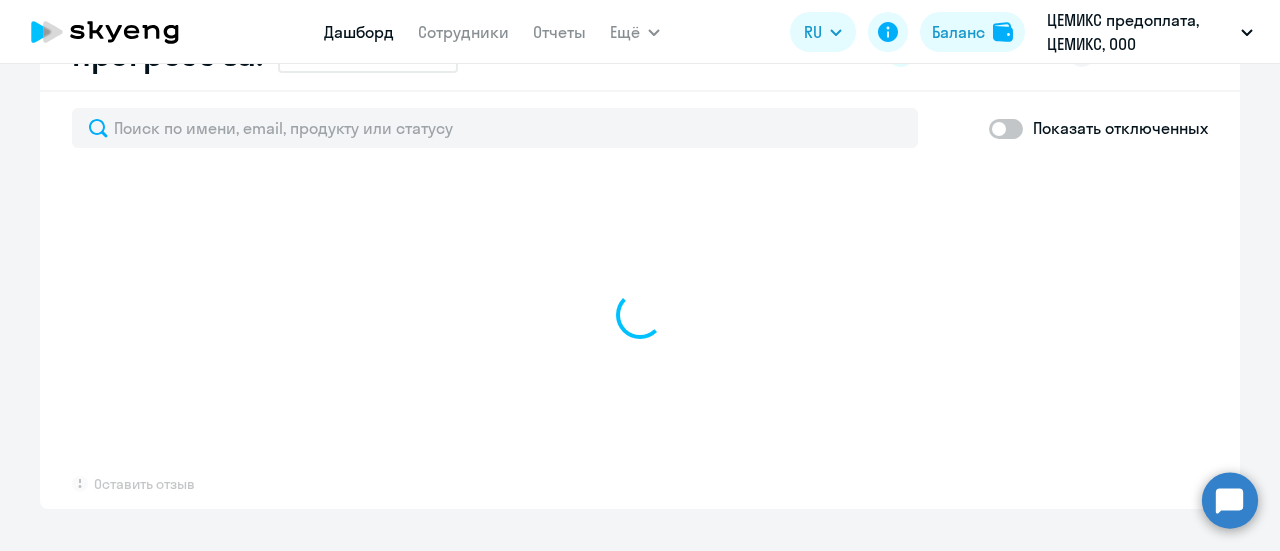 select on "30" 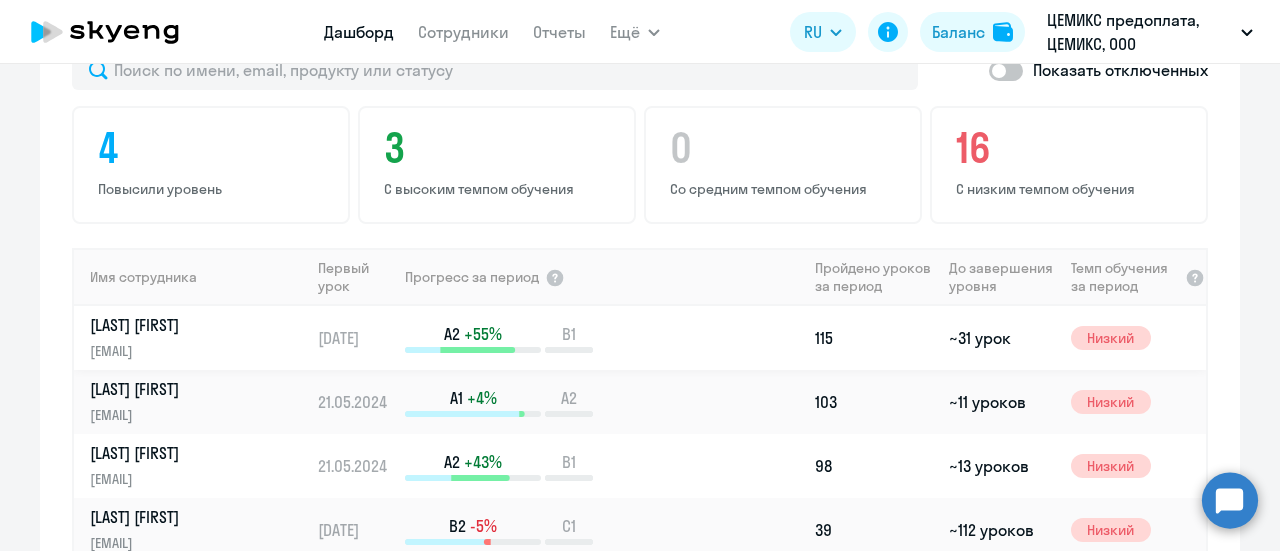 scroll, scrollTop: 1300, scrollLeft: 0, axis: vertical 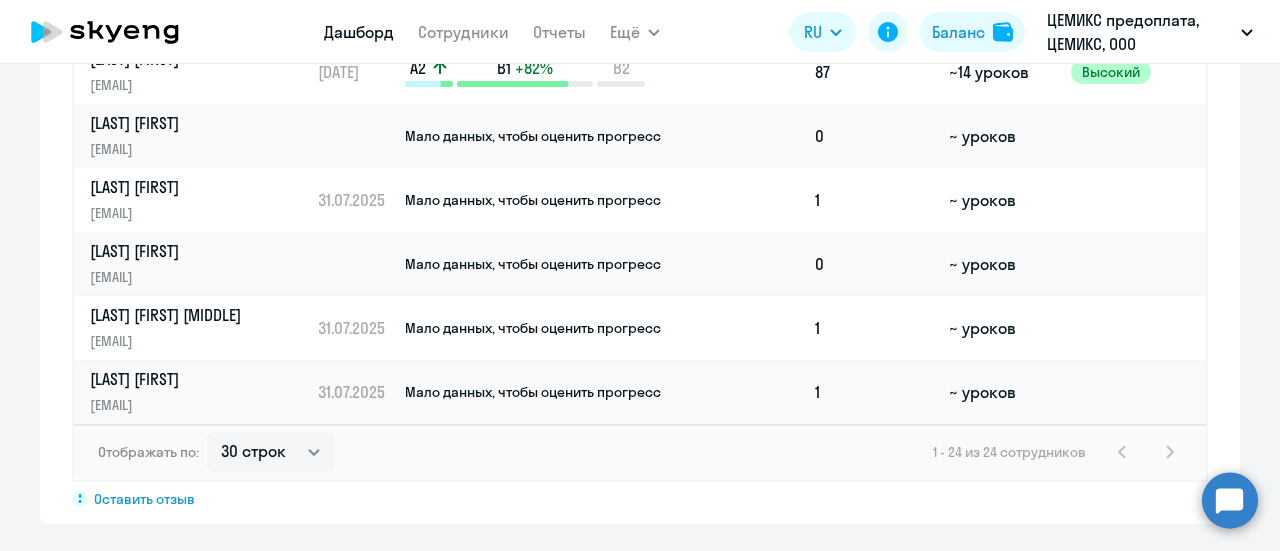 click on "[LAST] [FIRST] [MIDDLE]" 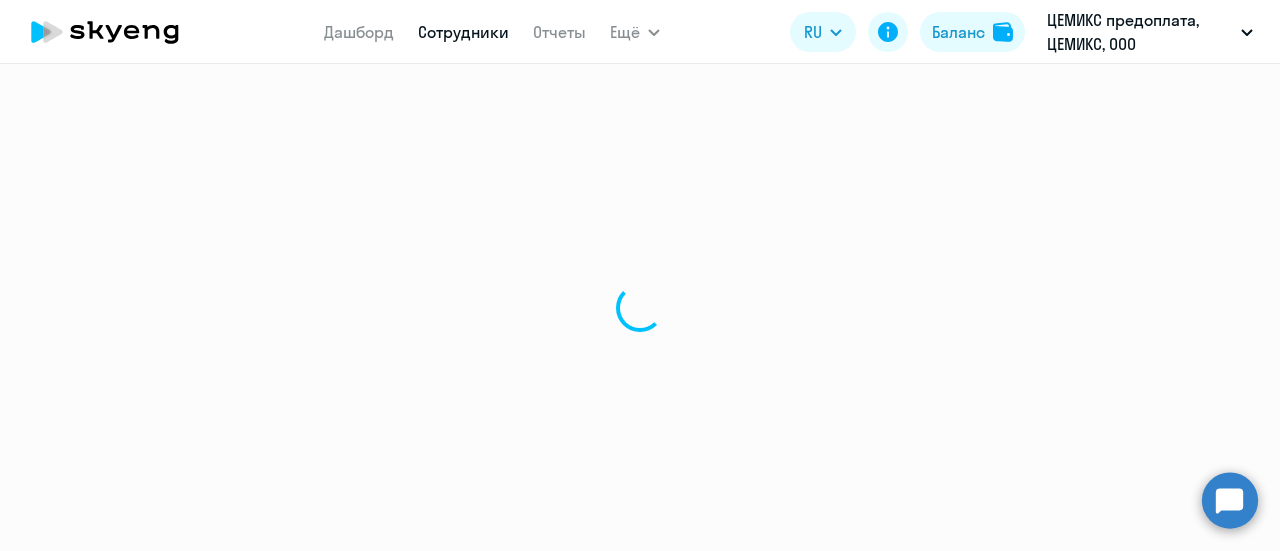 scroll, scrollTop: 0, scrollLeft: 0, axis: both 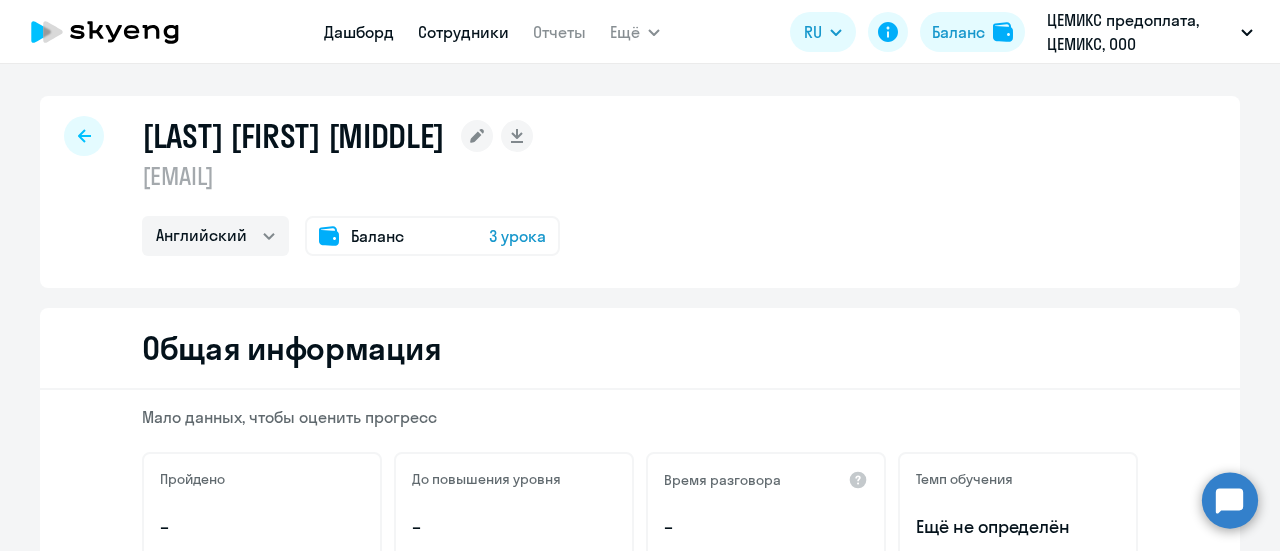 click on "Дашборд" at bounding box center [359, 32] 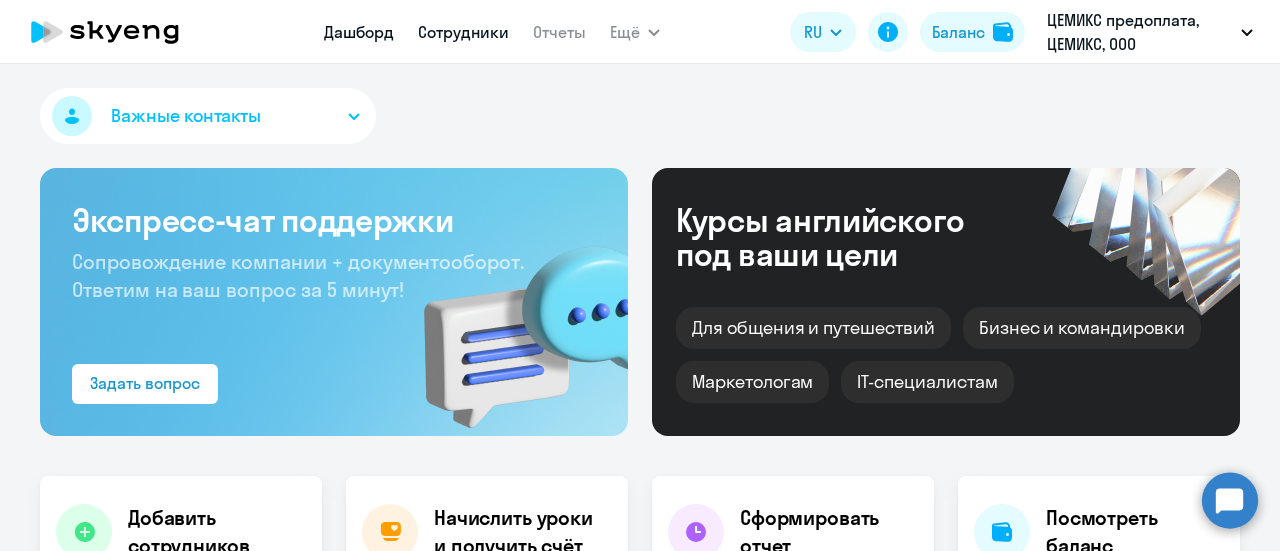 click on "Сотрудники" at bounding box center [463, 32] 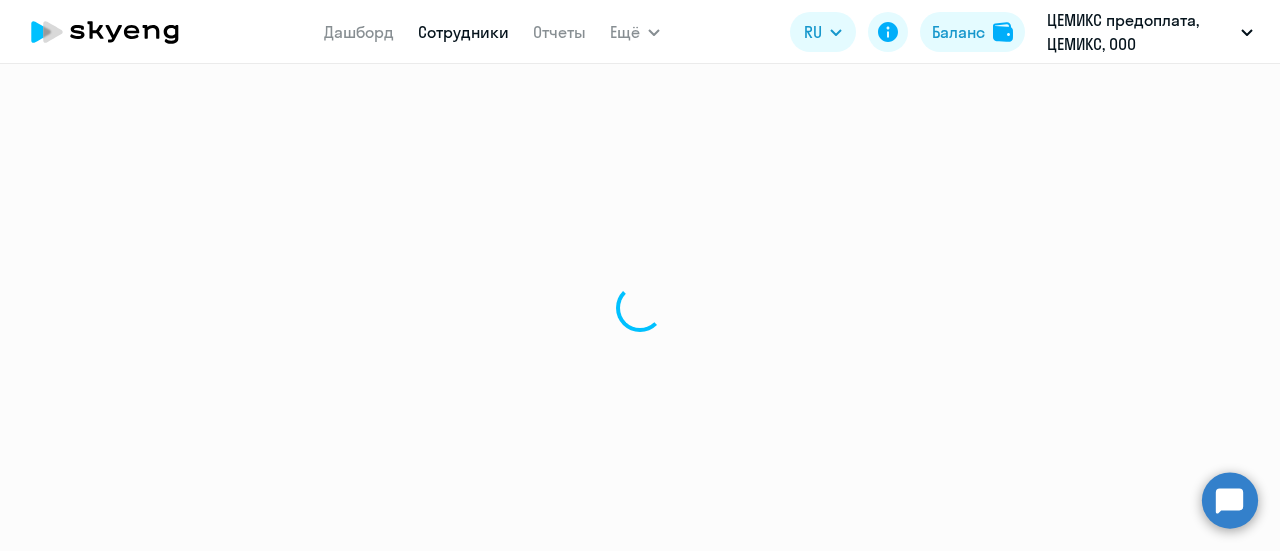 select on "30" 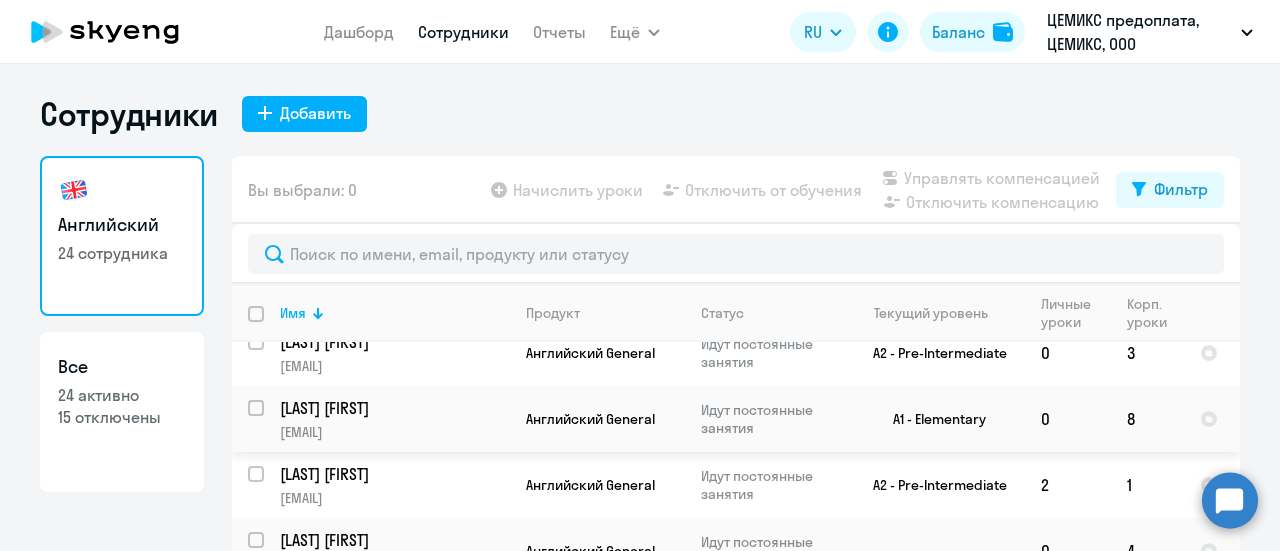 scroll, scrollTop: 1378, scrollLeft: 0, axis: vertical 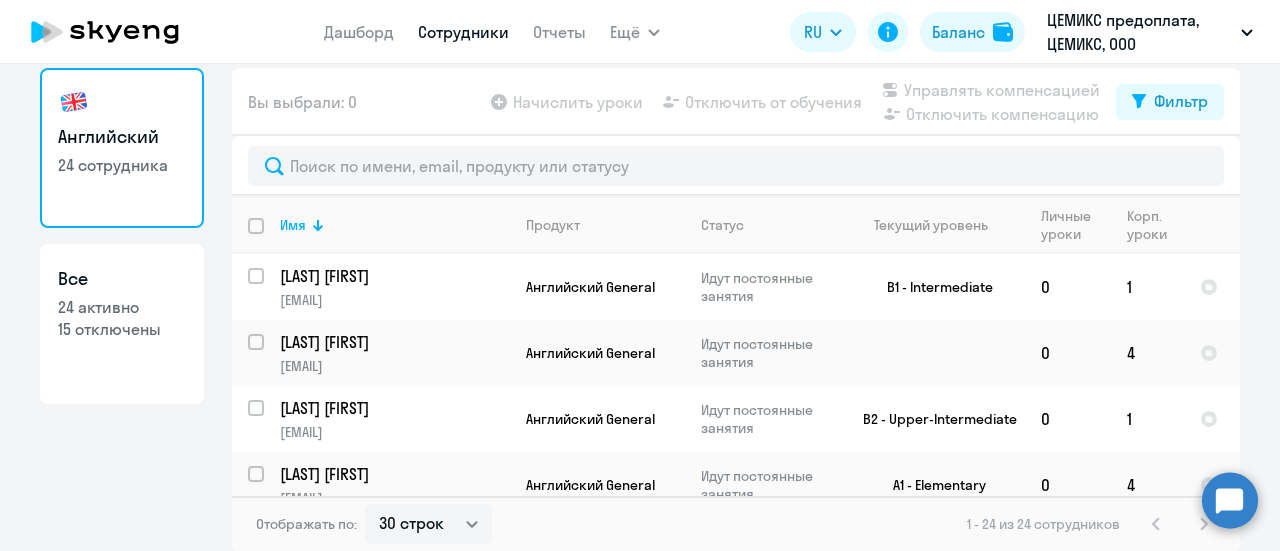 click on "Начислить уроки" 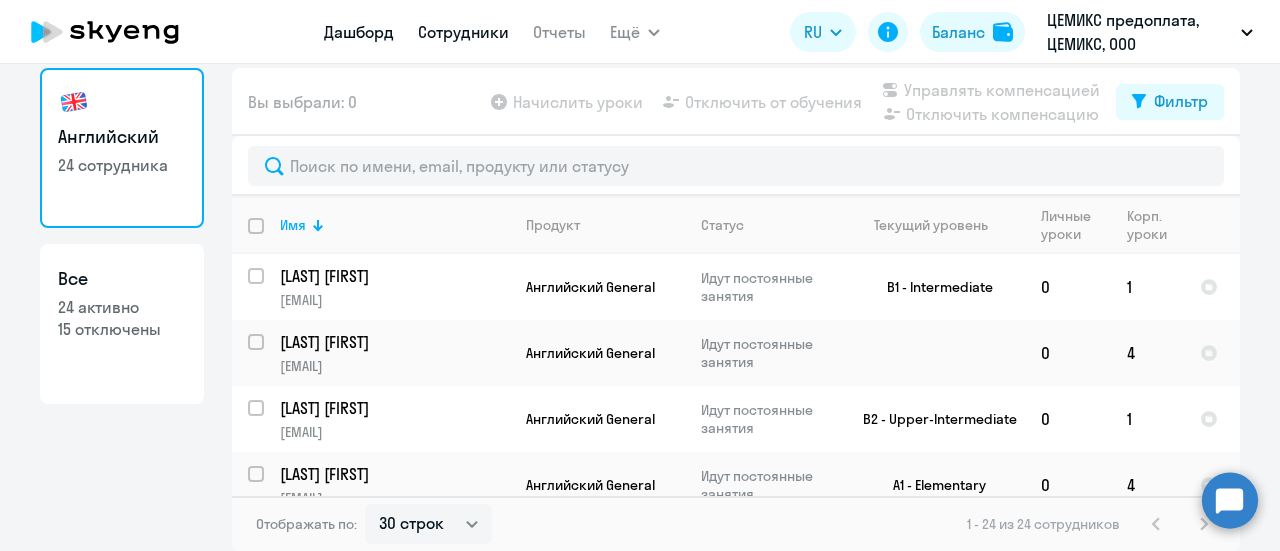 click on "Дашборд" at bounding box center [359, 32] 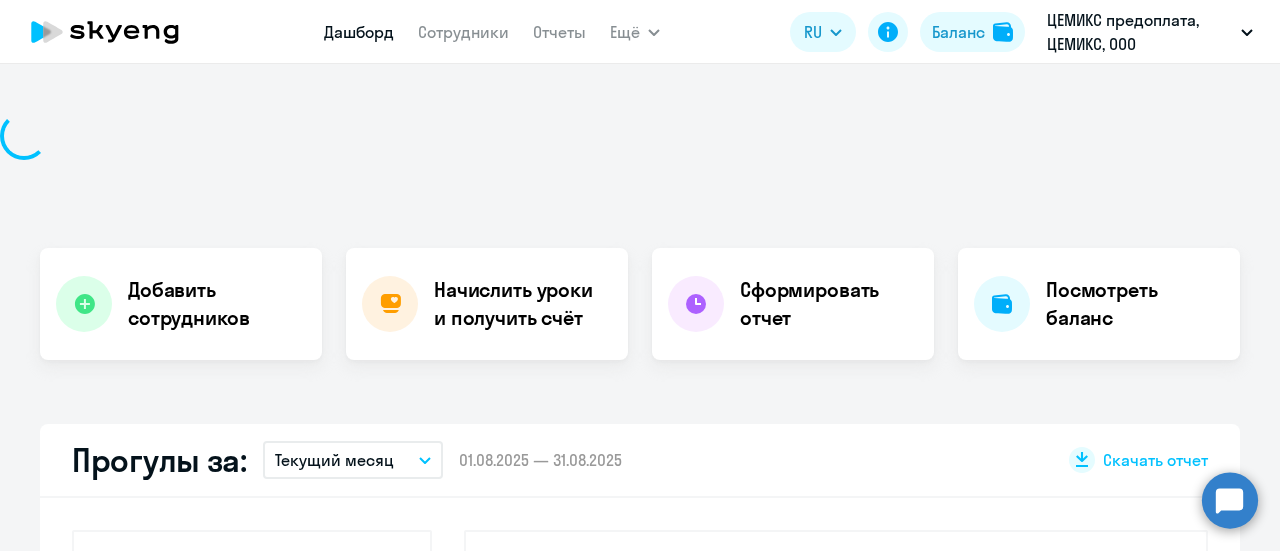 scroll, scrollTop: 228, scrollLeft: 0, axis: vertical 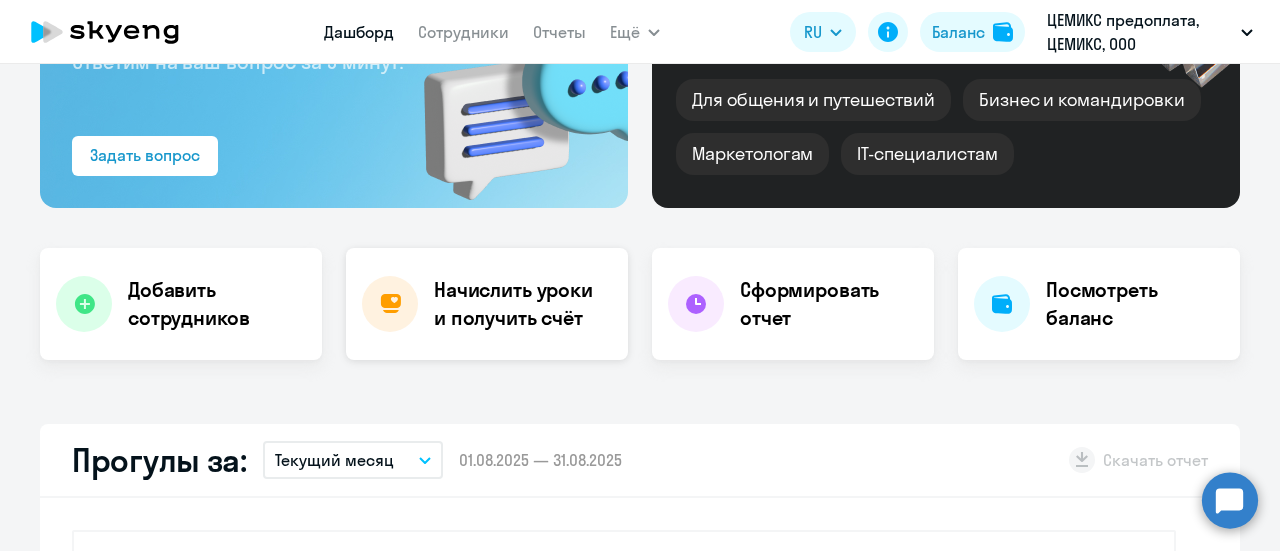 click on "Начислить уроки и получить счёт" 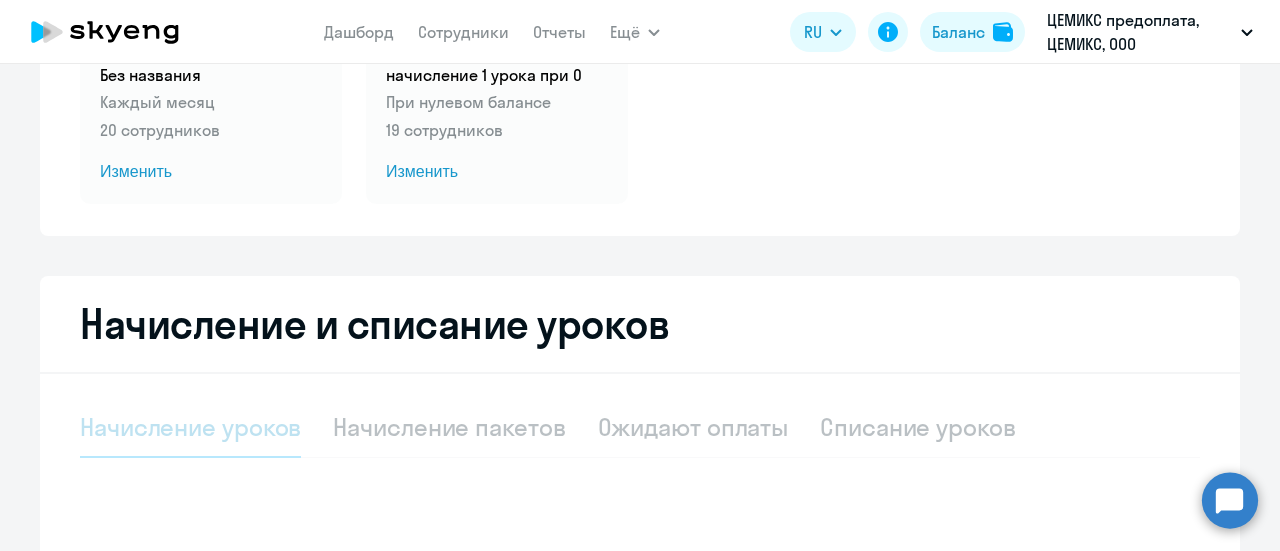 select on "10" 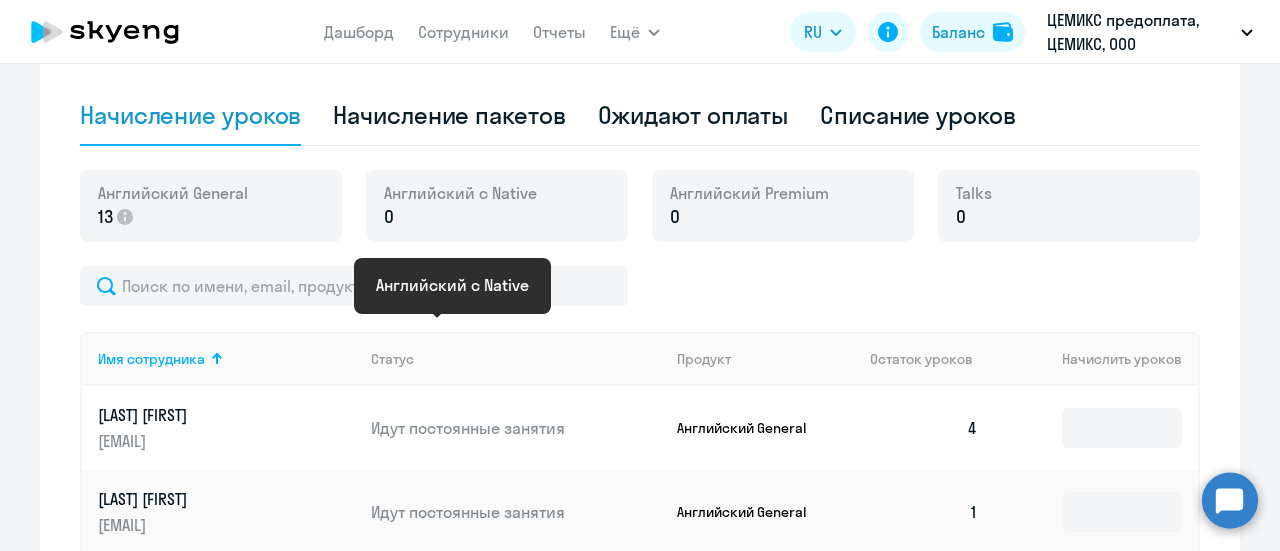 scroll, scrollTop: 600, scrollLeft: 0, axis: vertical 